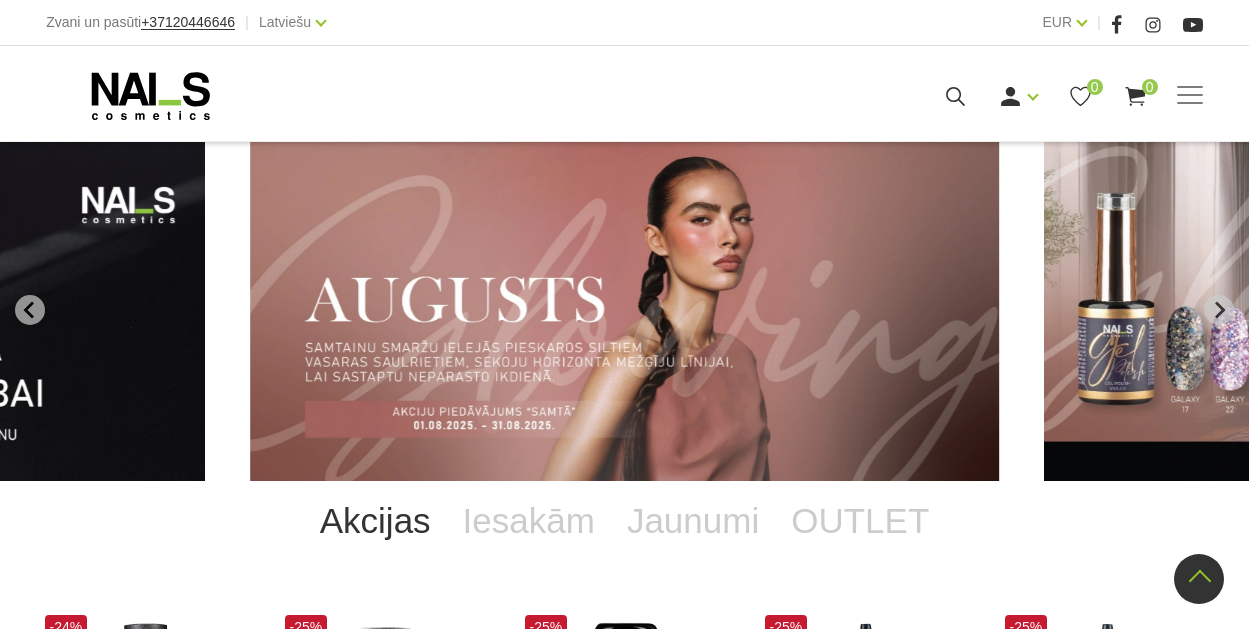 scroll, scrollTop: 1614, scrollLeft: 0, axis: vertical 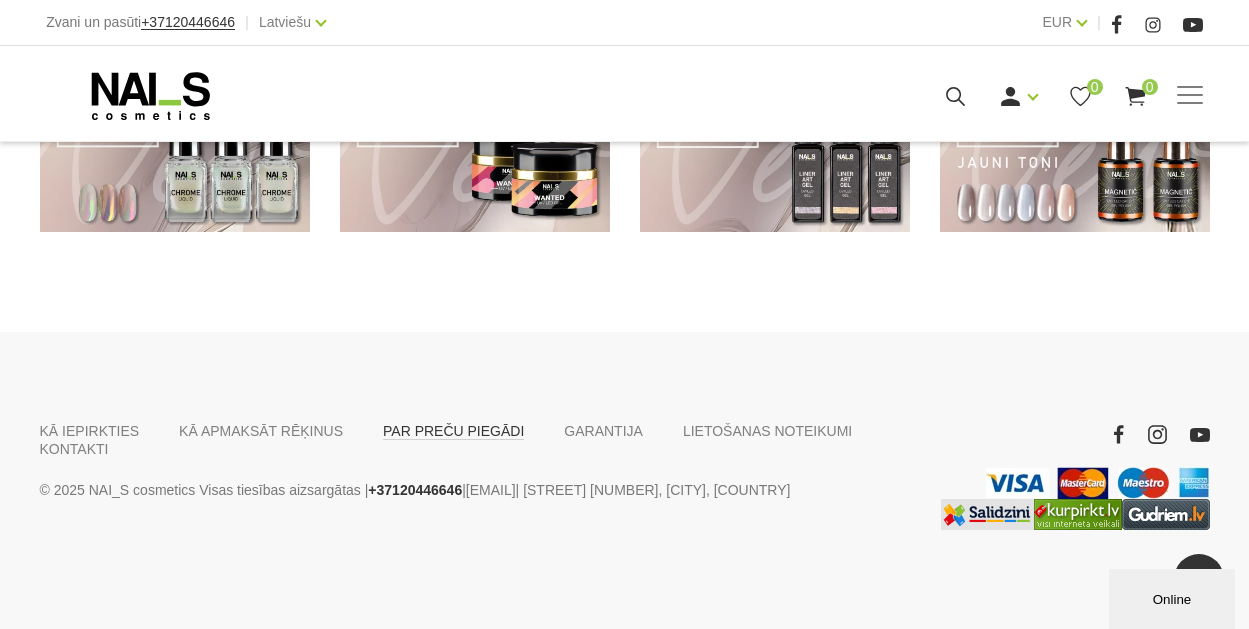 click on "PAR PREČU PIEGĀDI" at bounding box center (453, 431) 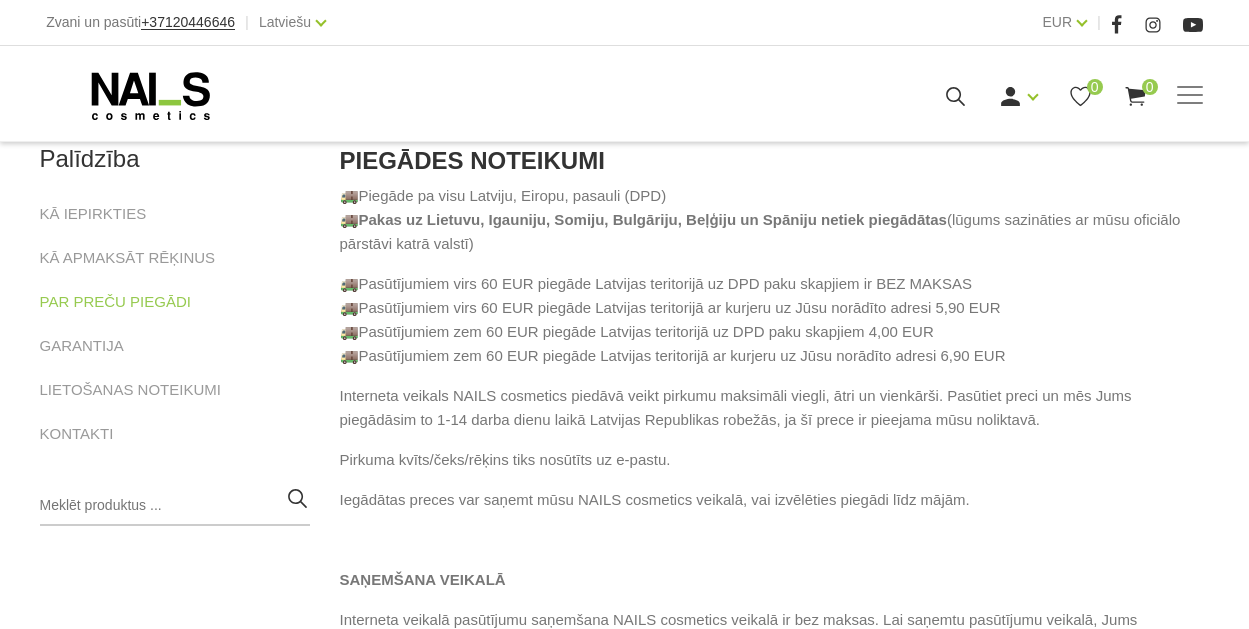 scroll, scrollTop: 666, scrollLeft: 0, axis: vertical 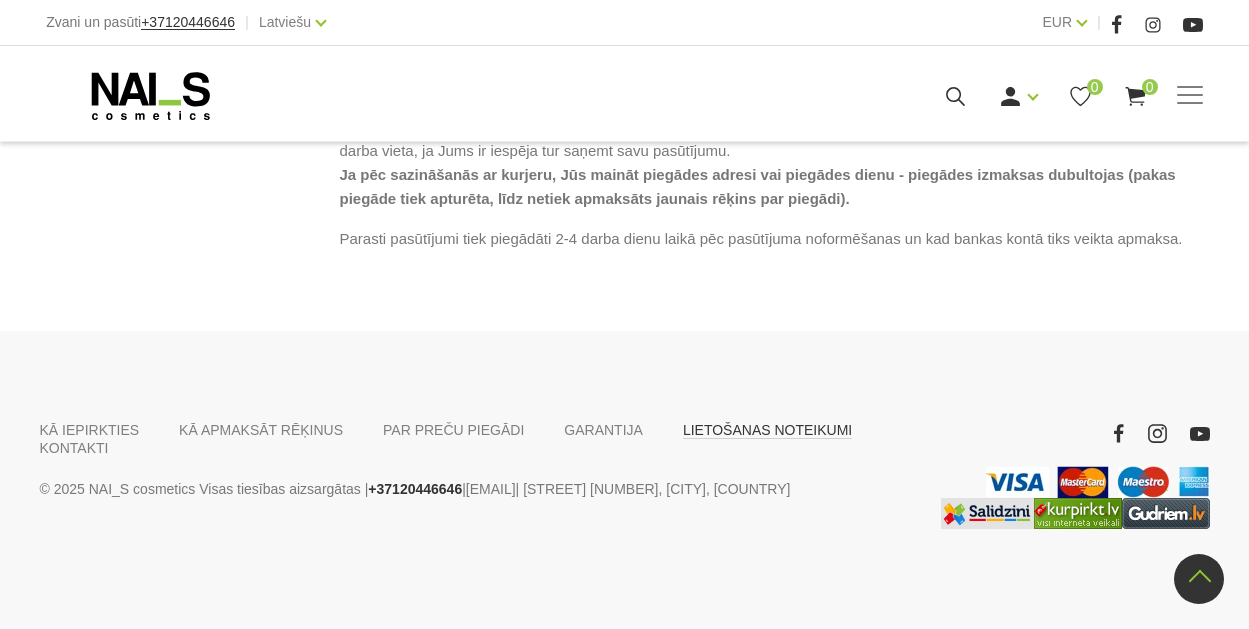 click on "LIETOŠANAS NOTEIKUMI" at bounding box center [767, 430] 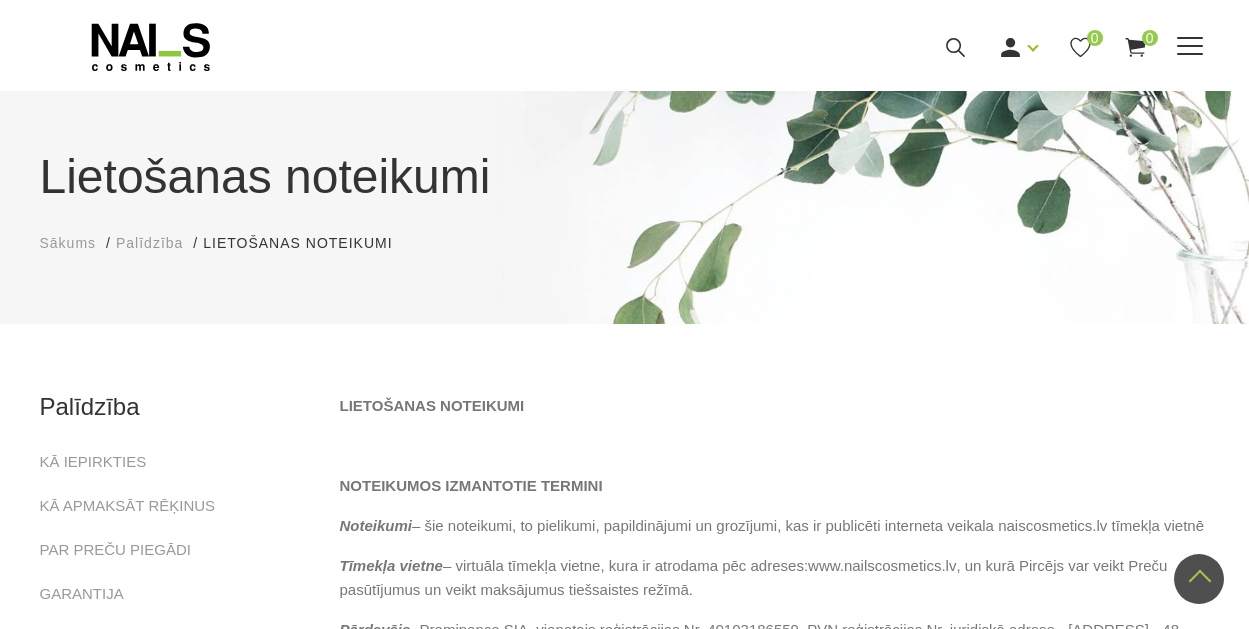 scroll, scrollTop: 0, scrollLeft: 0, axis: both 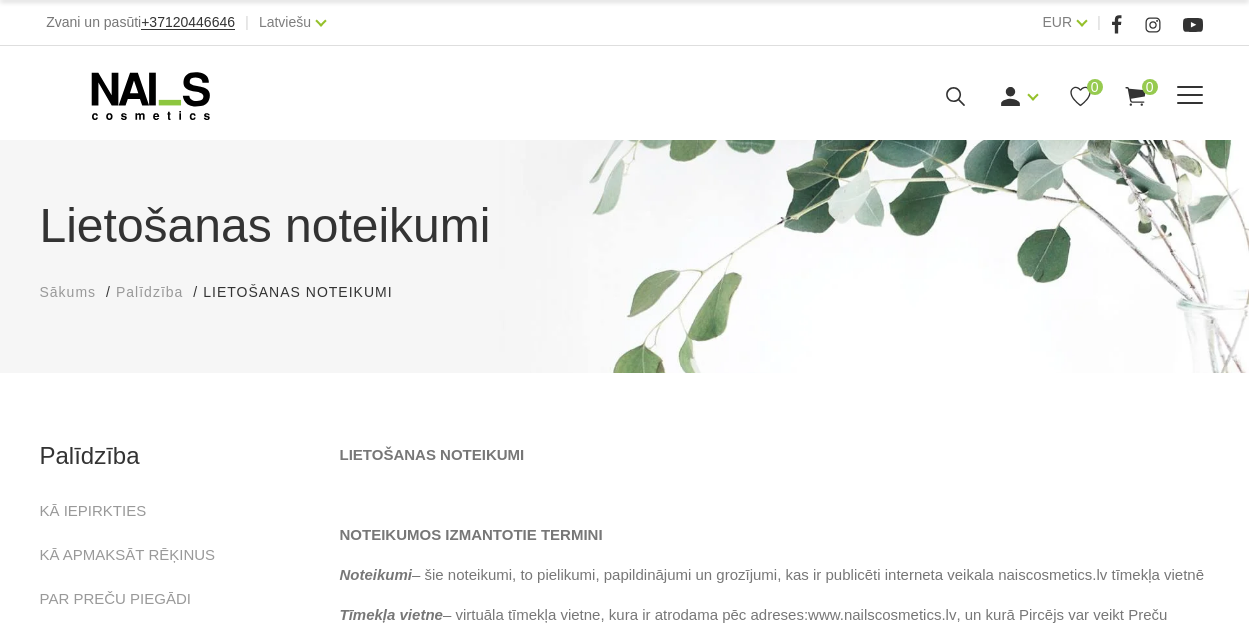 click 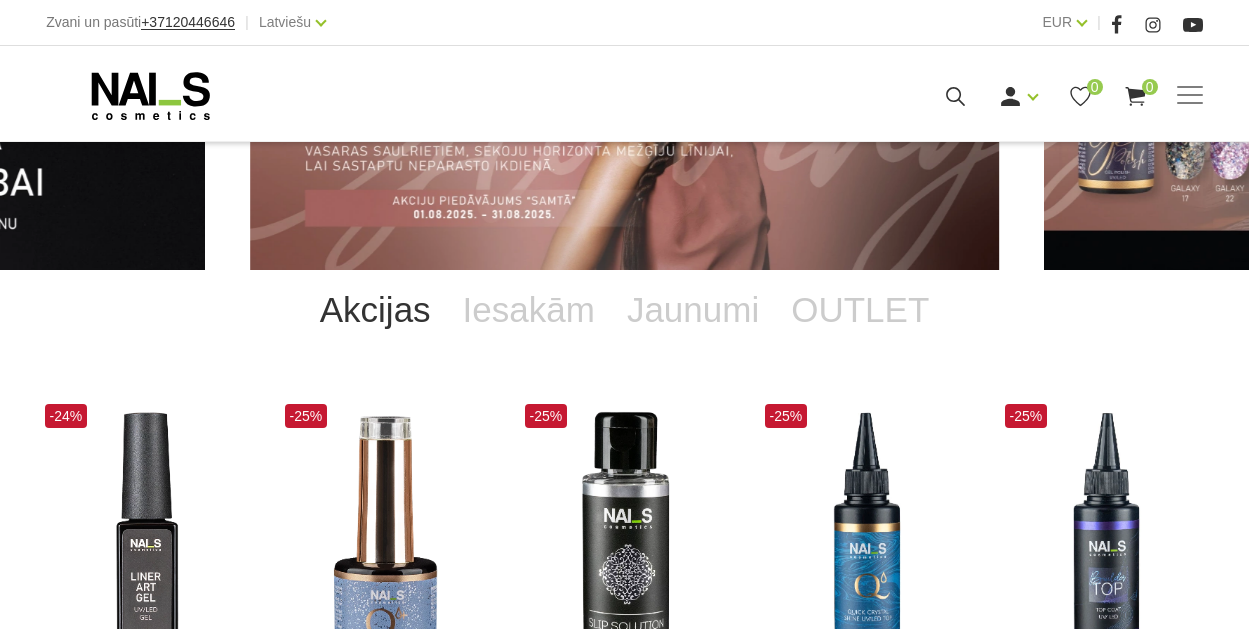 scroll, scrollTop: 366, scrollLeft: 0, axis: vertical 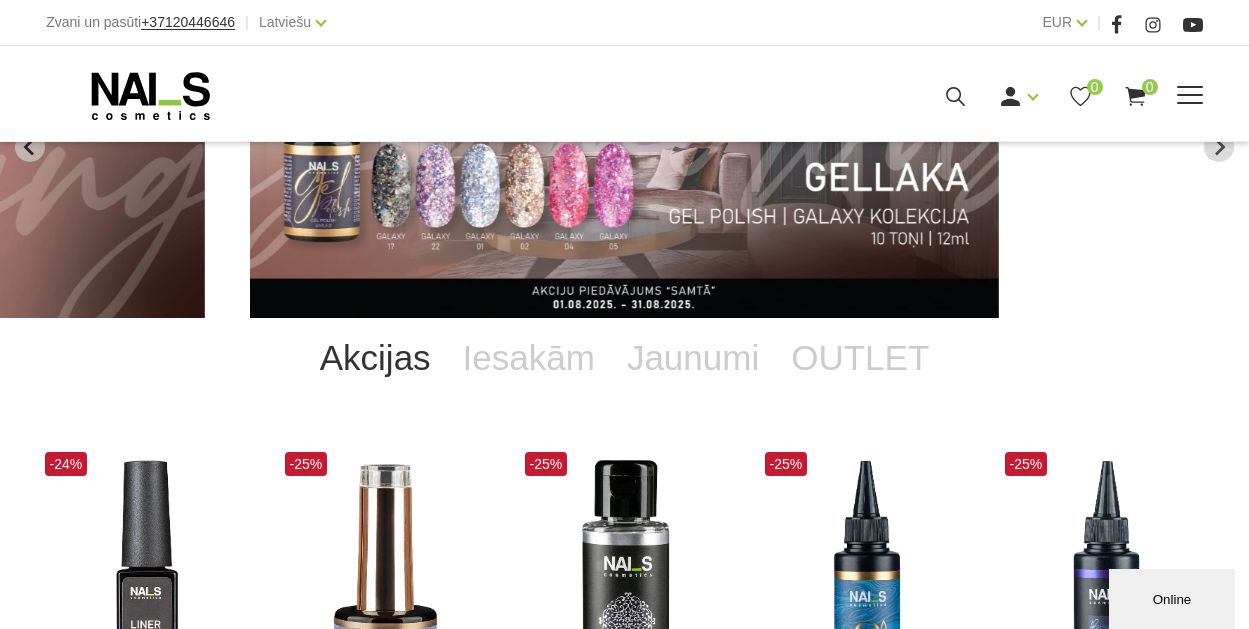 click at bounding box center (1190, 96) 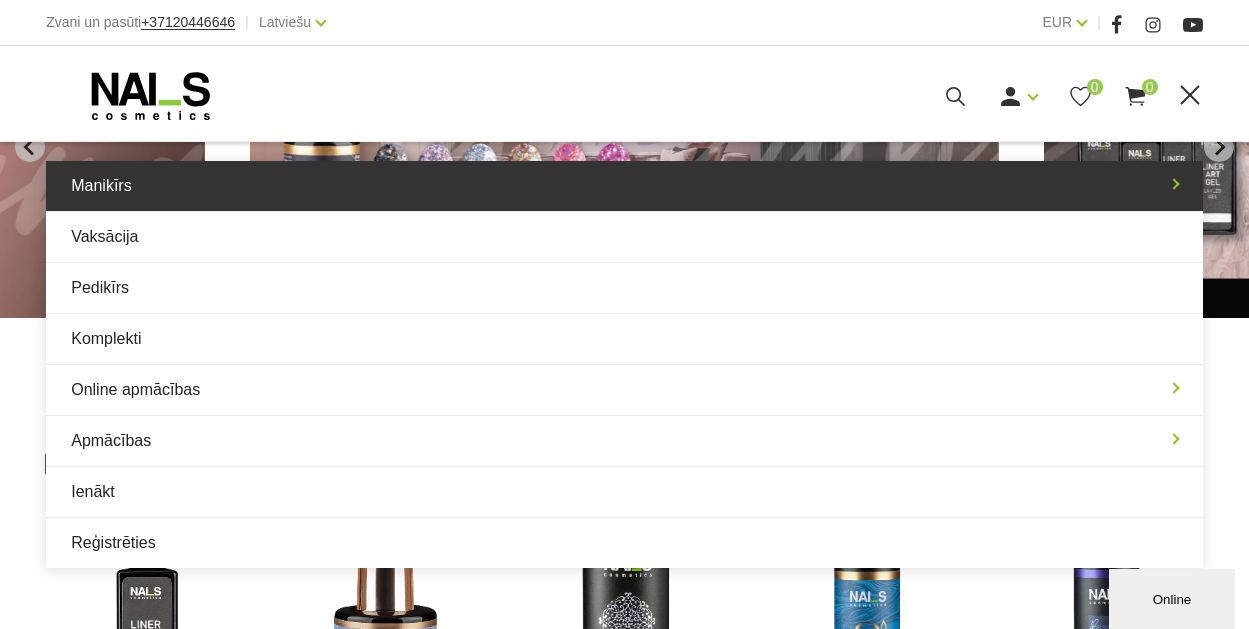 click on "Manikīrs" at bounding box center [624, 186] 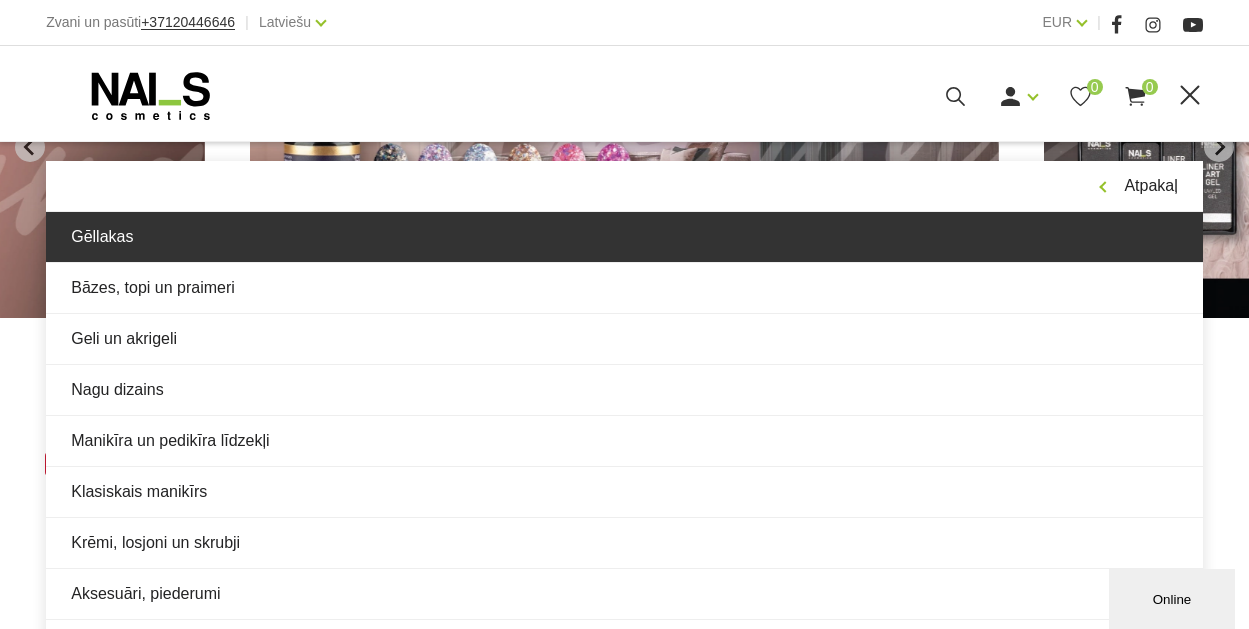 click on "Gēllakas" at bounding box center [624, 237] 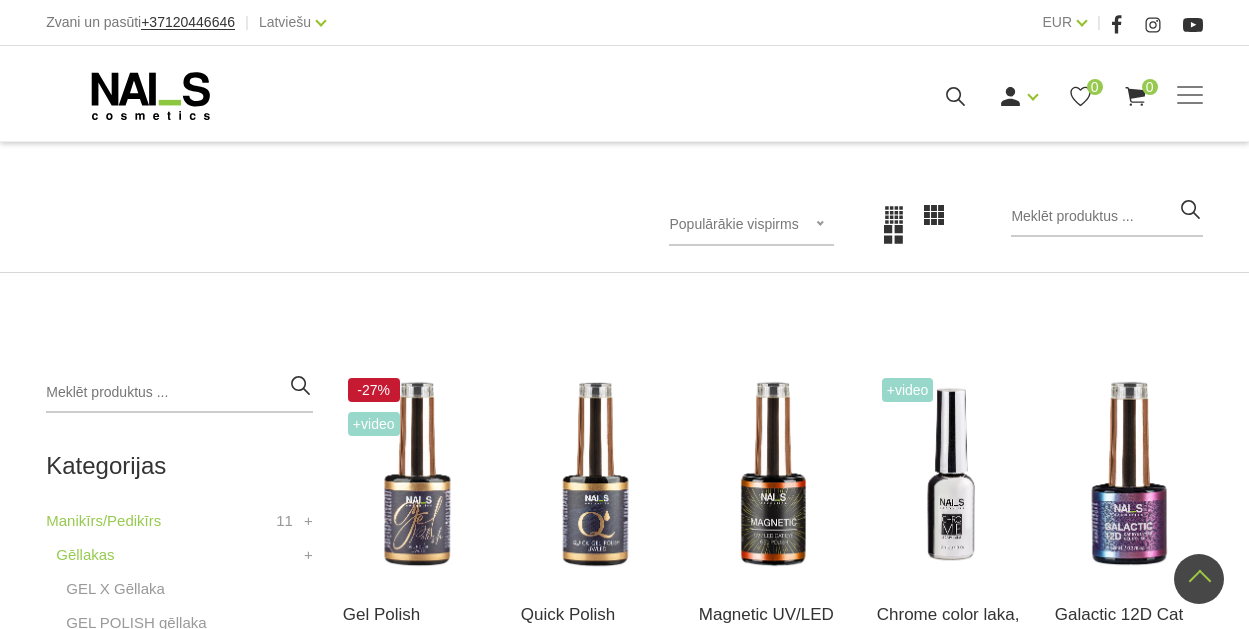 scroll, scrollTop: 0, scrollLeft: 0, axis: both 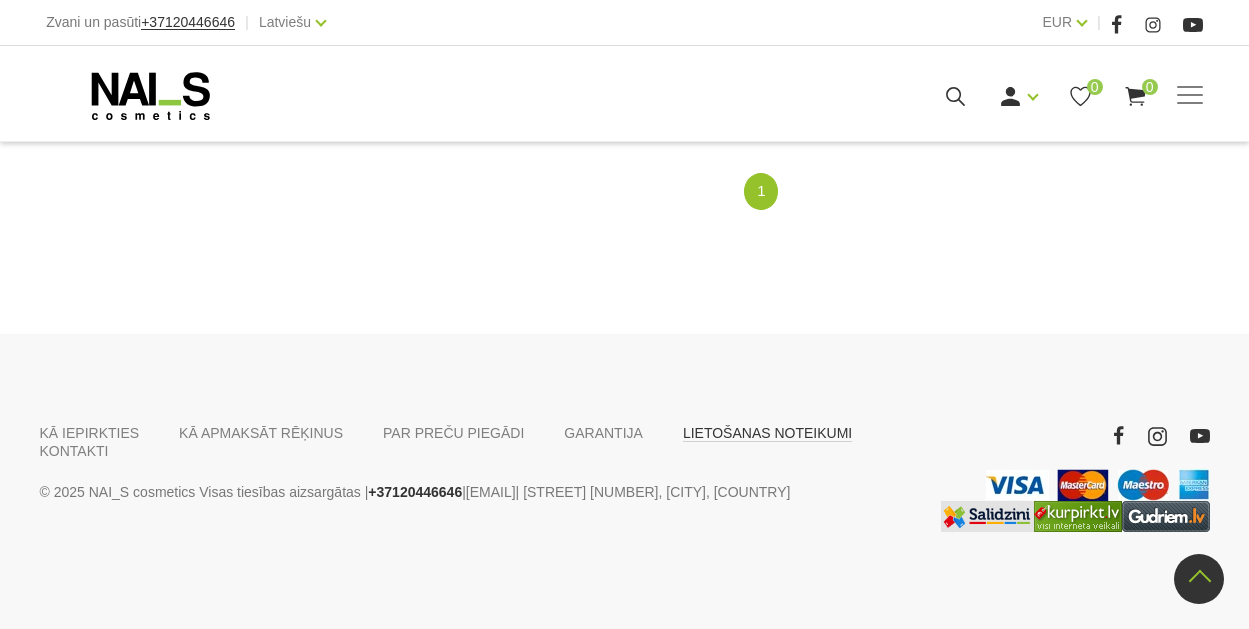 click on "LIETOŠANAS NOTEIKUMI" at bounding box center (767, 433) 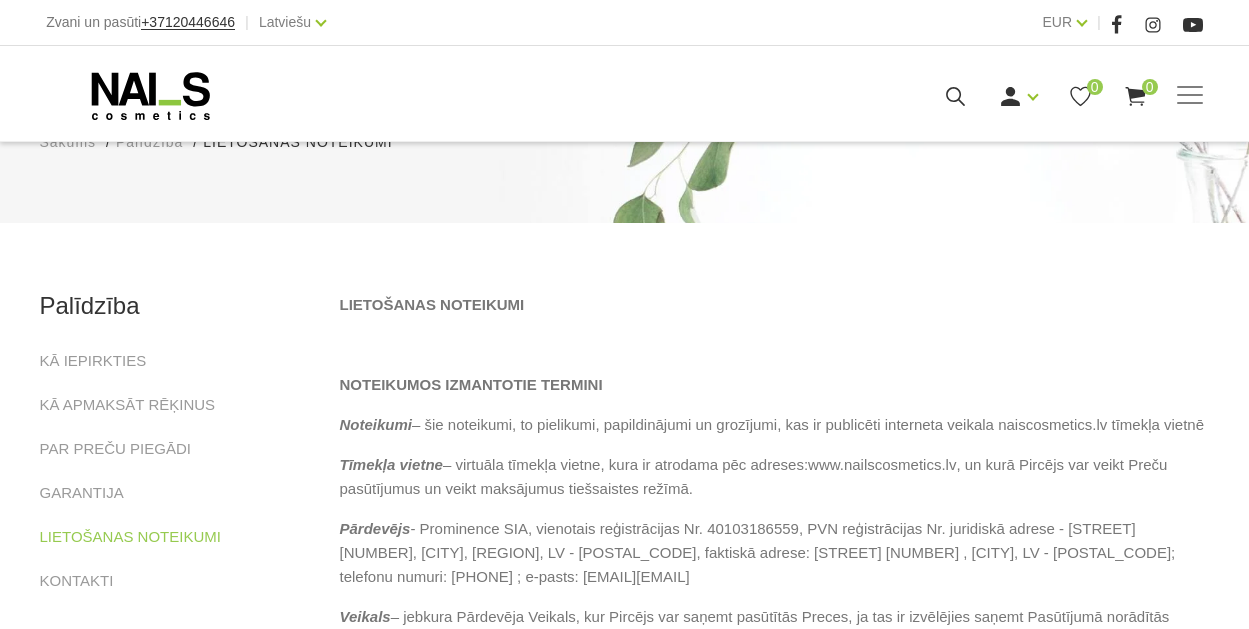 scroll, scrollTop: 177, scrollLeft: 0, axis: vertical 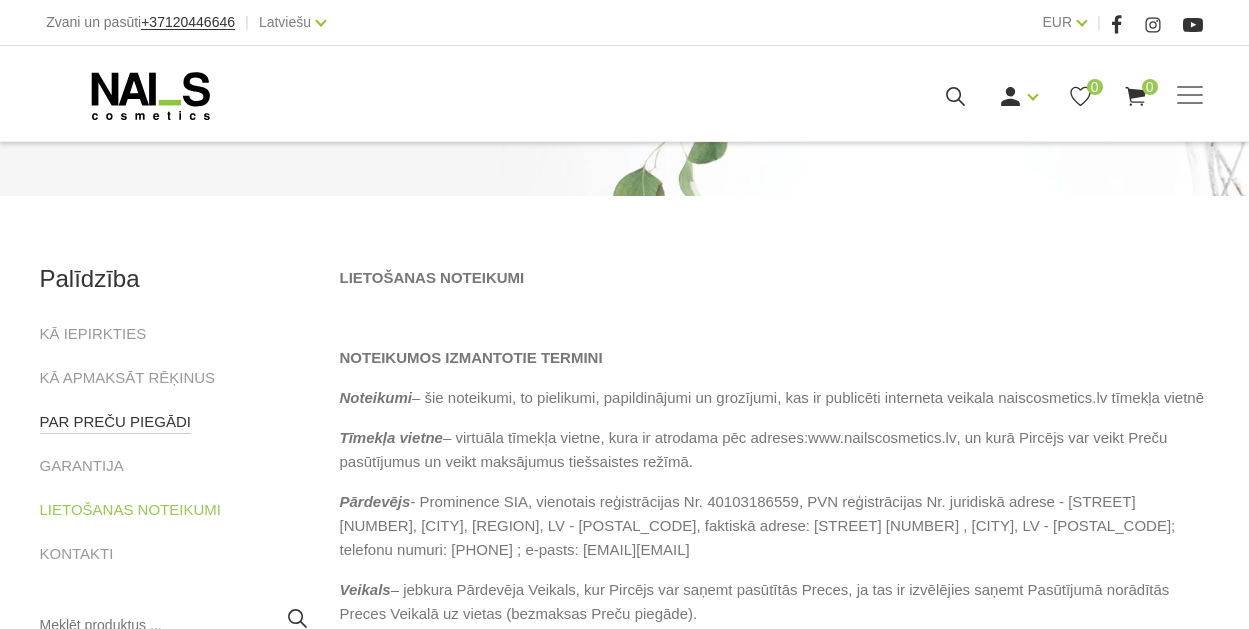 click on "PAR PREČU PIEGĀDI" at bounding box center [115, 422] 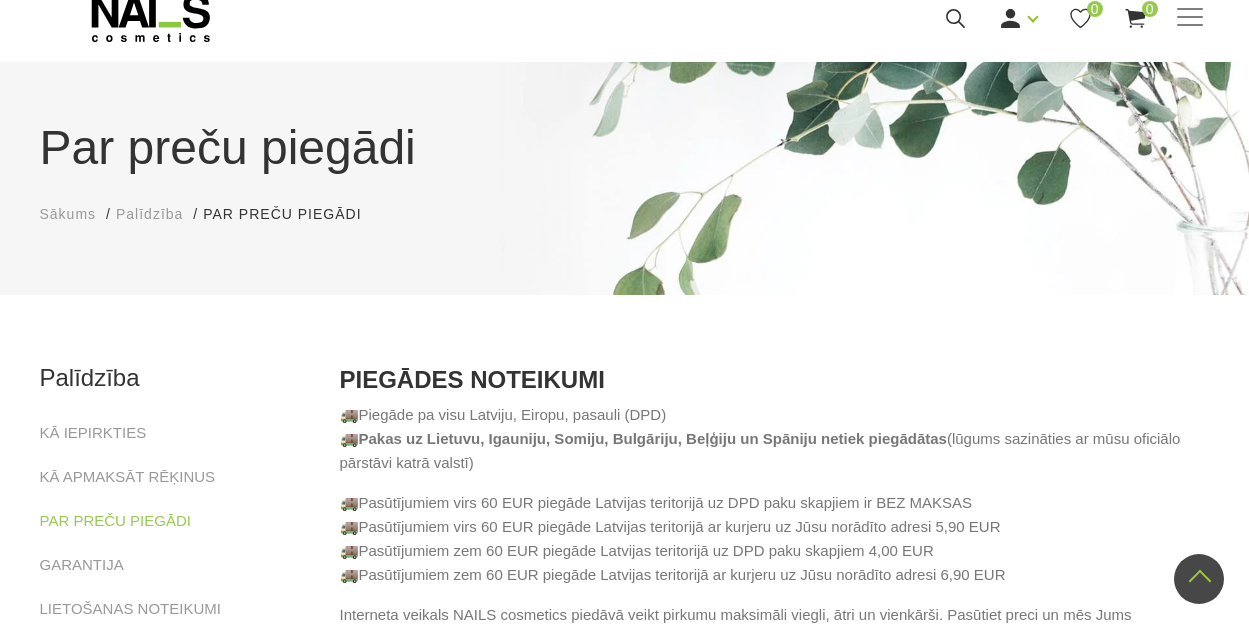 scroll, scrollTop: 0, scrollLeft: 0, axis: both 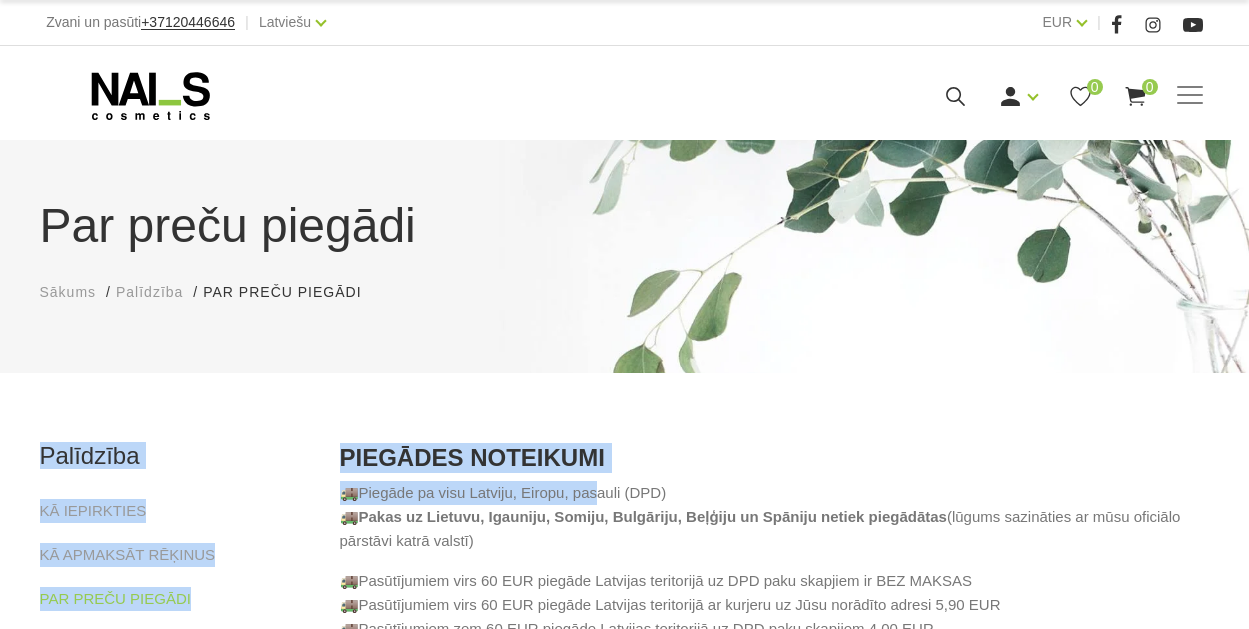 drag, startPoint x: 311, startPoint y: 439, endPoint x: 598, endPoint y: 483, distance: 290.35324 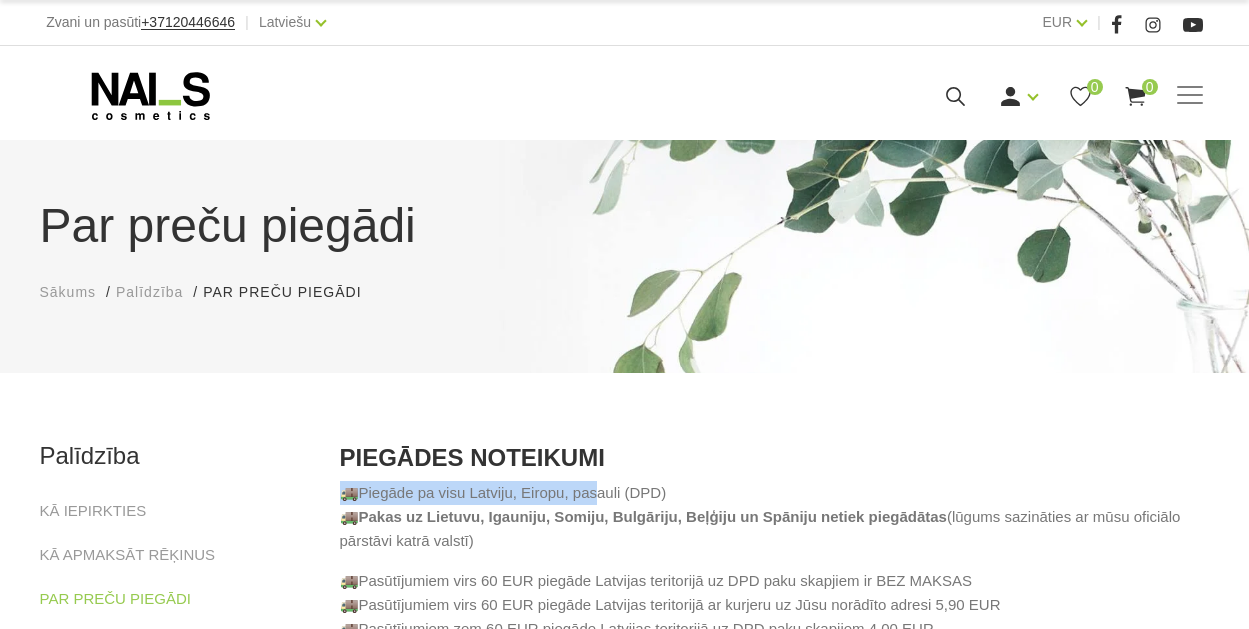 click on "PIEGĀDES NOTEIKUMI 🚚  Piegāde pa visu Latviju, Eiropu, pasauli (DPD)
🚚 Pakas uz Lietuvu, Igauniju, Somiju, Bulgāriju, Beļģiju un Spāniju netiek piegādātas  (lūgums sazināties ar mūsu oficiālo pārstāvi katrā valstī) 🚚Pasūtījumiem virs 60 EUR piegāde Latvijas teritorijā uz DPD paku skapjiem ir BEZ MAKSAS 🚚Pasūtījumiem virs 60 EUR piegāde Latvijas teritorijā ar kurjeru uz Jūsu norādīto adresi 5,90 EUR 🚚Pasūtījumiem zem 60 EUR piegāde Latvijas teritorijā uz DPD paku skapjiem 4,00 EUR 🚚Pasūtījumiem zem 60 EUR piegāde Latvijas teritorijā ar kurjeru uz Jūsu norādīto adresi 6,90 EUR Interneta veikals NAILS cosmetics piedāvā veikt pirkumu maksimāli viegli, ātri un vienkārši. Pasūtiet preci un mēs Jums piegādāsim to 1-14 darba dienu laikā Latvijas Republikas robežās, ja šī prece ir pieejama mūsu noliktavā. Pirkuma kvīts/čeks/rēķins tiks nosūtīts uz e-pastu. SAŅEMŠANA VEIKALĀ • uzrādīt pasūtījuma numuru;
lv" at bounding box center (775, 982) 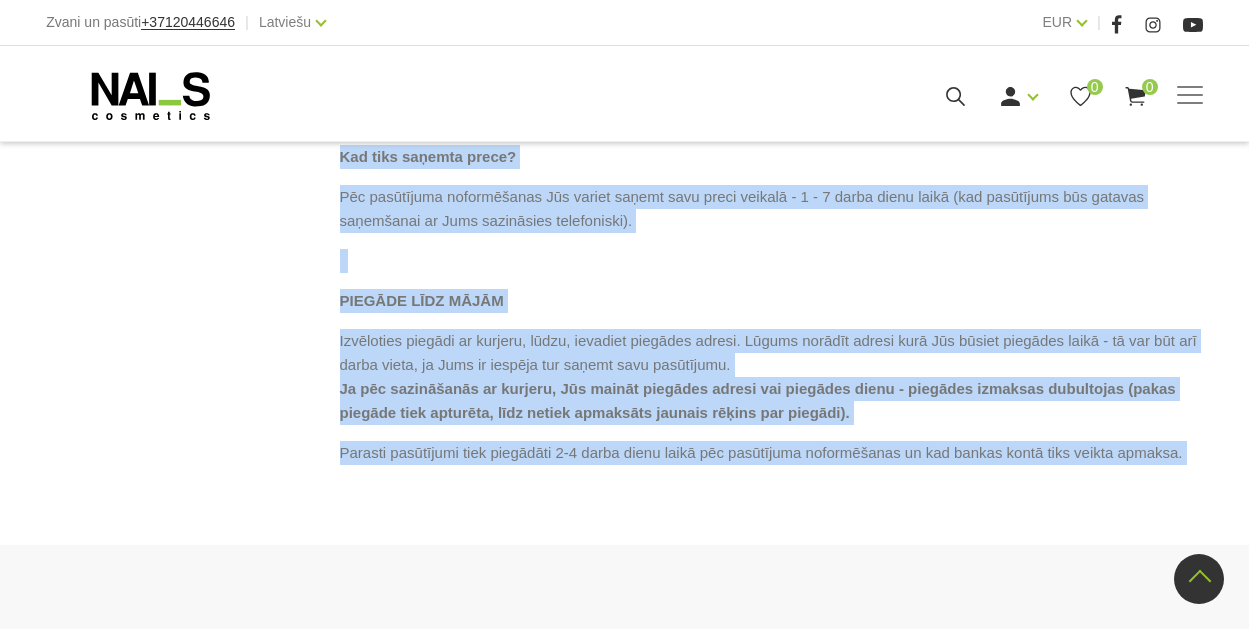 scroll, scrollTop: 1217, scrollLeft: 0, axis: vertical 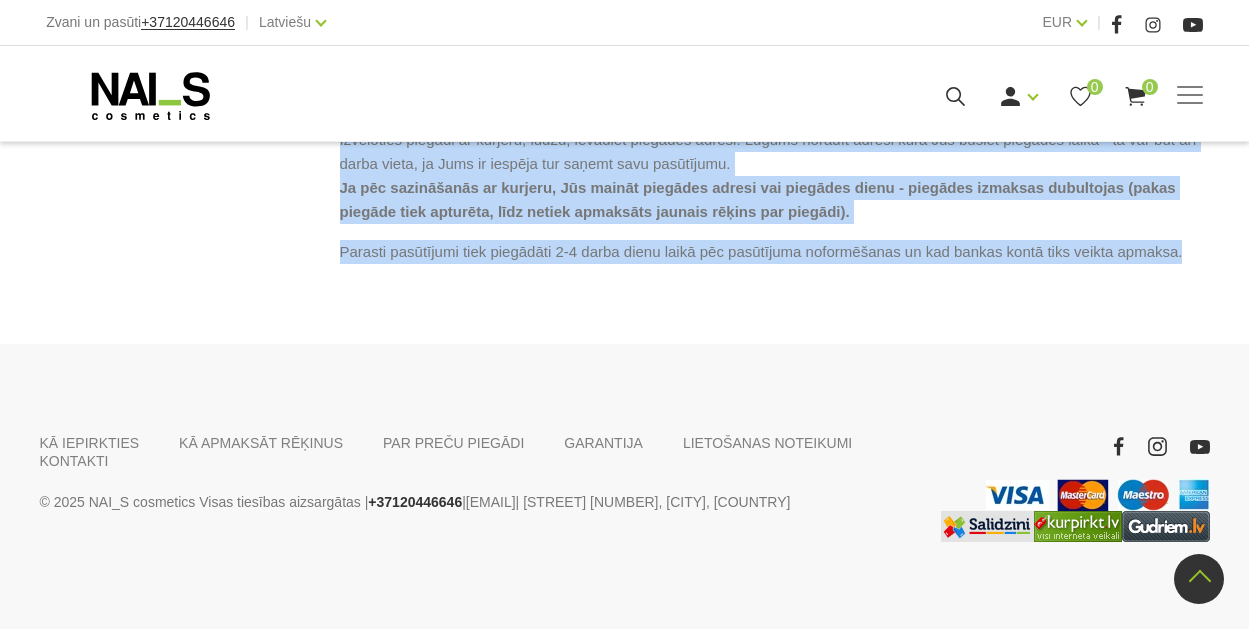 drag, startPoint x: 337, startPoint y: 452, endPoint x: 1226, endPoint y: 255, distance: 910.56573 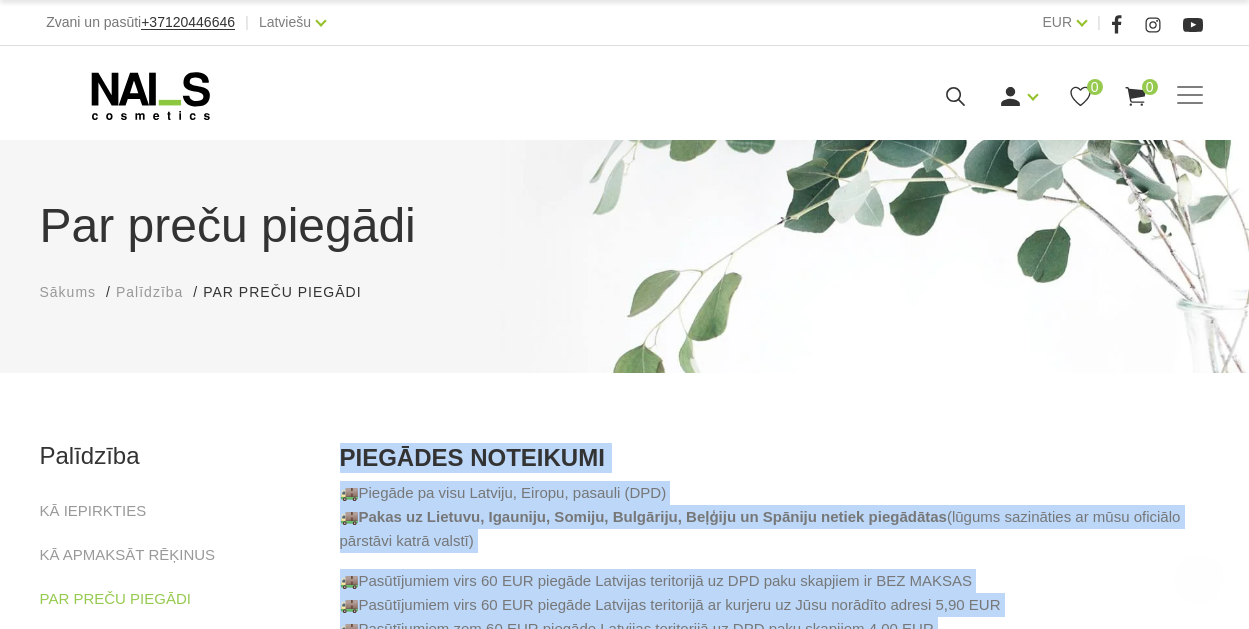 scroll, scrollTop: 162, scrollLeft: 0, axis: vertical 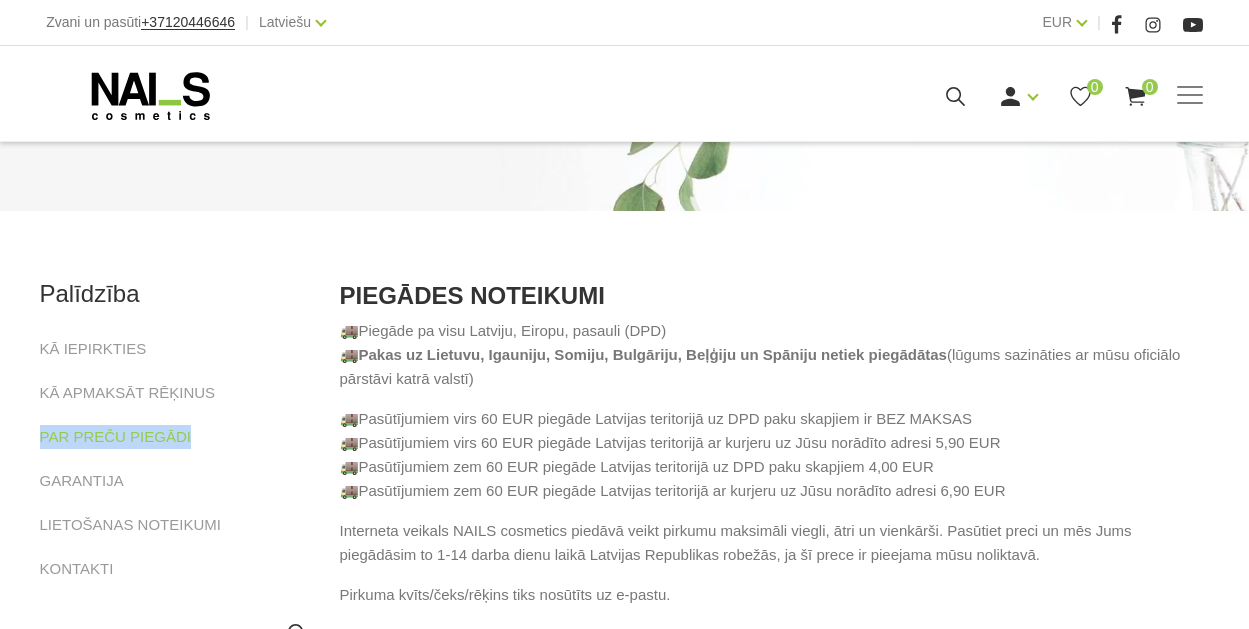 drag, startPoint x: 216, startPoint y: 438, endPoint x: 28, endPoint y: 432, distance: 188.09572 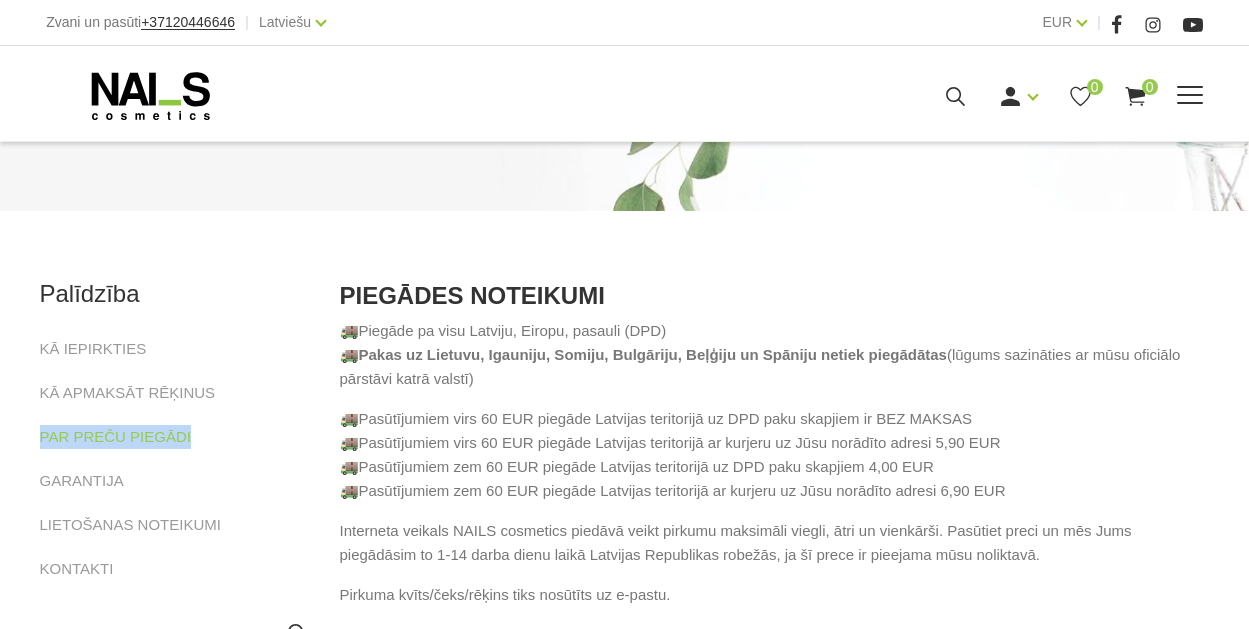 copy on "PAR PREČU PIEGĀDI" 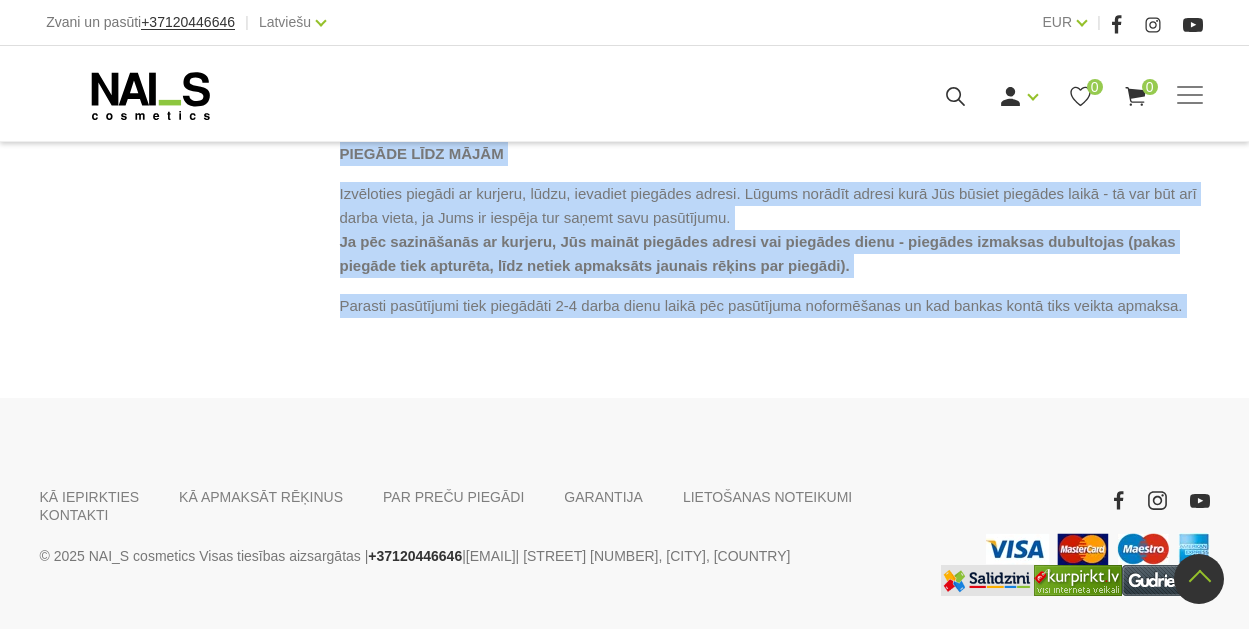 scroll, scrollTop: 1167, scrollLeft: 0, axis: vertical 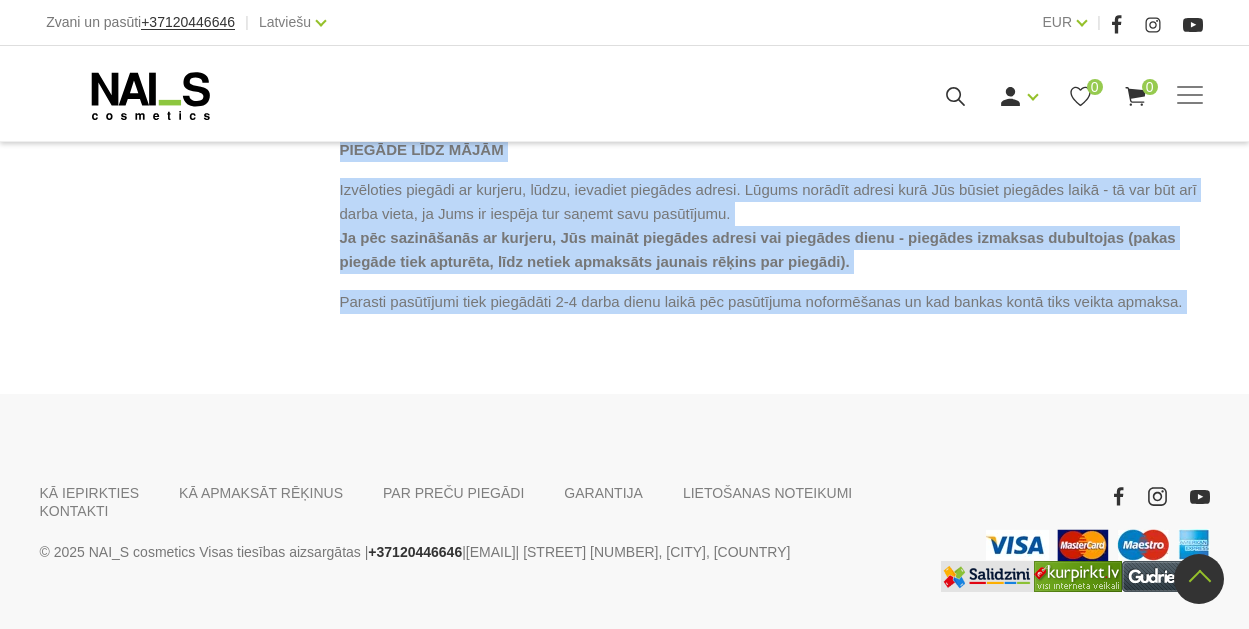 drag, startPoint x: 340, startPoint y: 294, endPoint x: 1209, endPoint y: 322, distance: 869.451 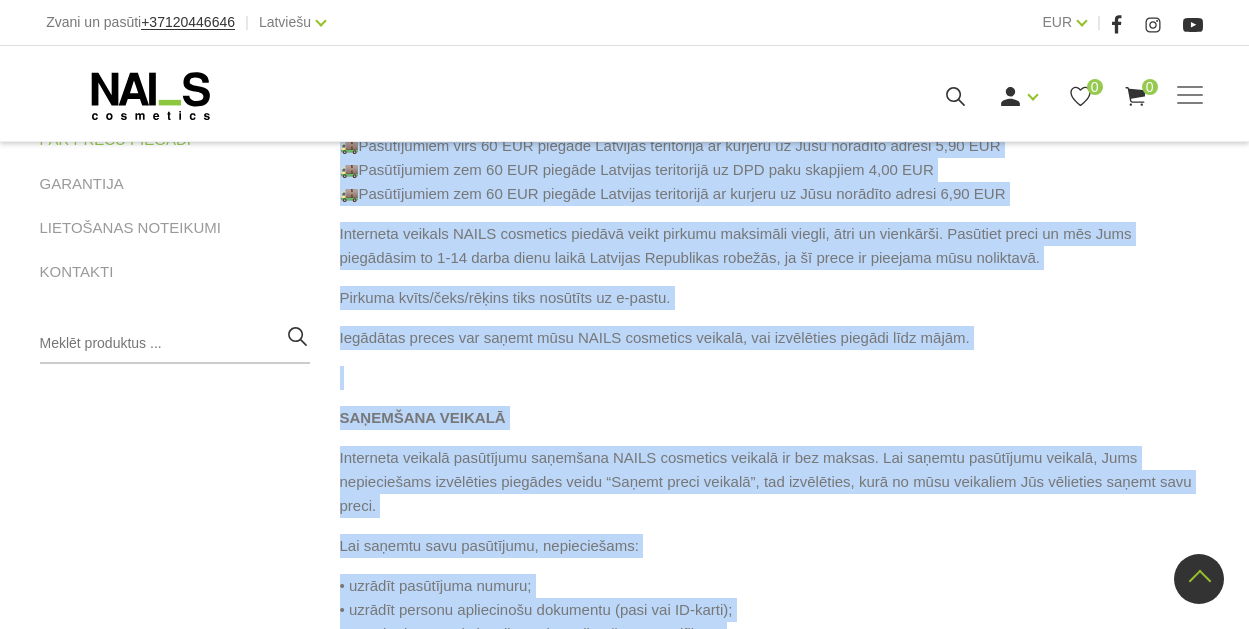 scroll, scrollTop: 0, scrollLeft: 0, axis: both 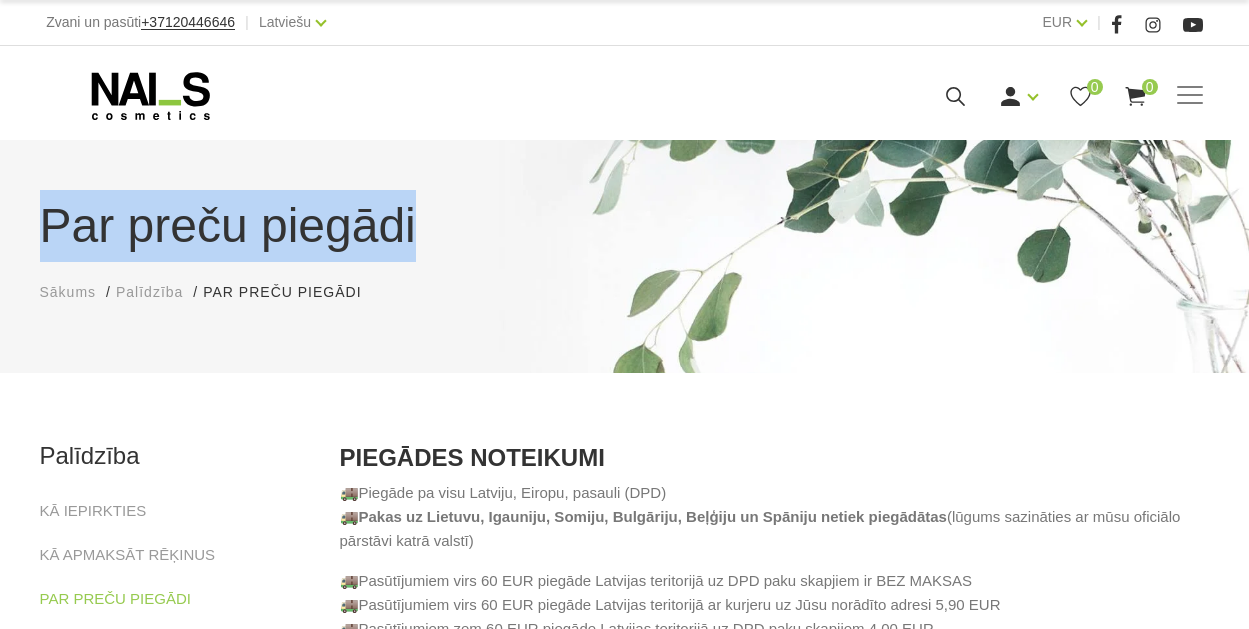 drag, startPoint x: 380, startPoint y: 240, endPoint x: 49, endPoint y: 222, distance: 331.48907 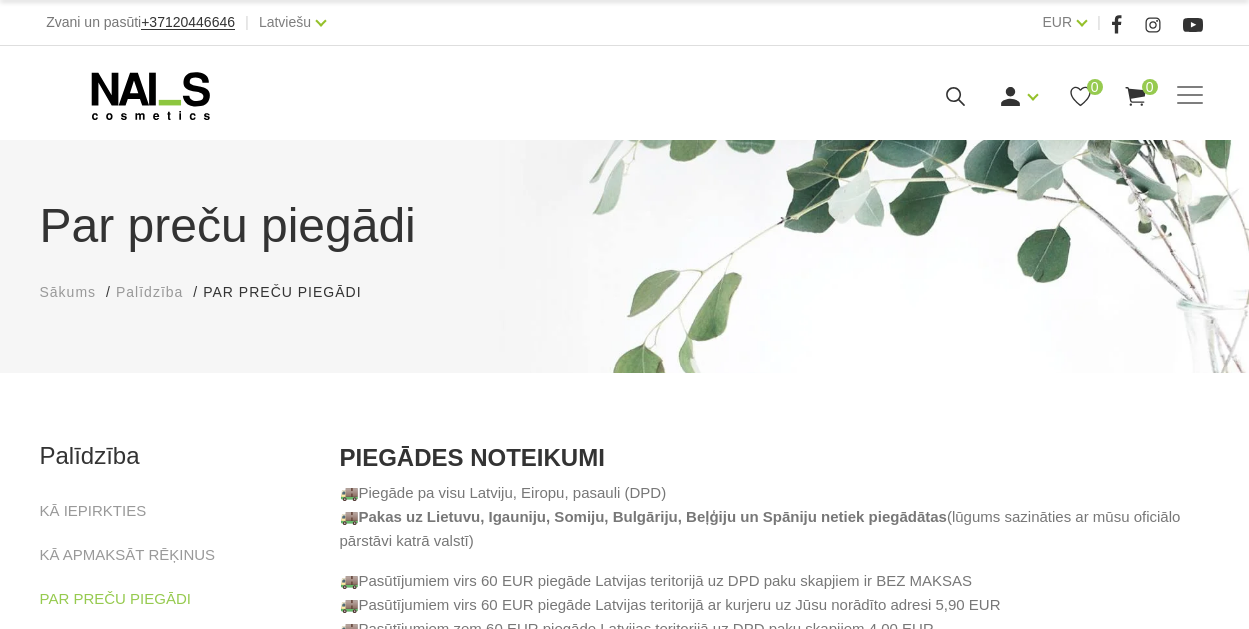 click on "PIEGĀDES NOTEIKUMI" at bounding box center [472, 457] 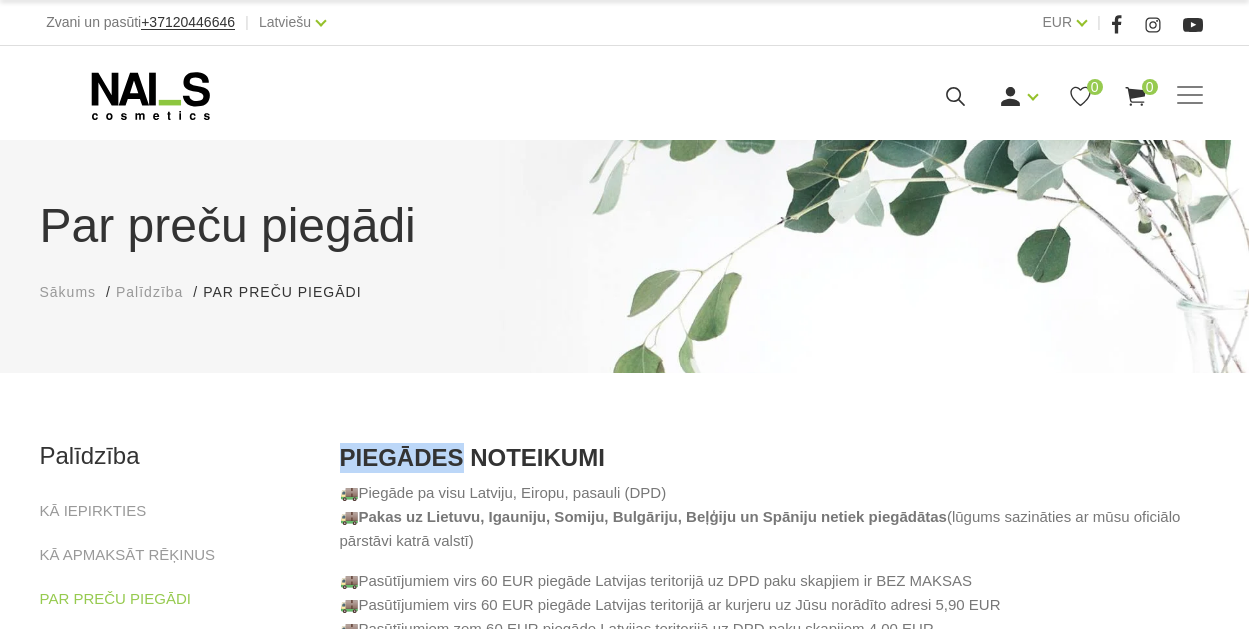 click on "PIEGĀDES NOTEIKUMI" at bounding box center [472, 457] 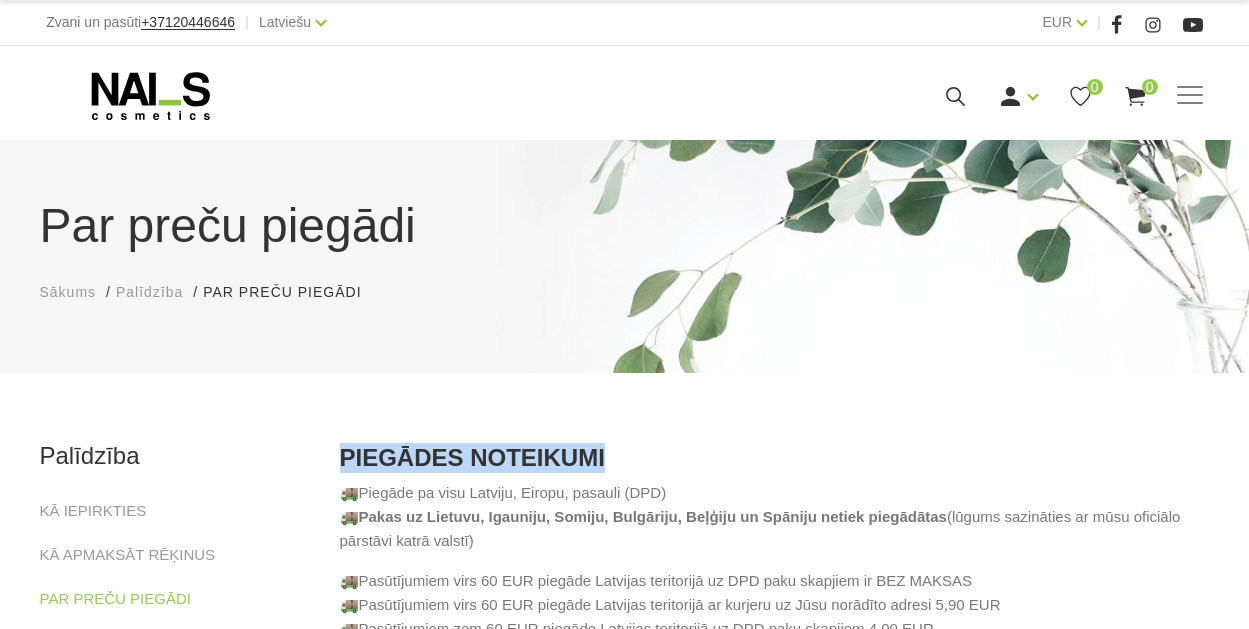 click on "PIEGĀDES NOTEIKUMI" at bounding box center (472, 457) 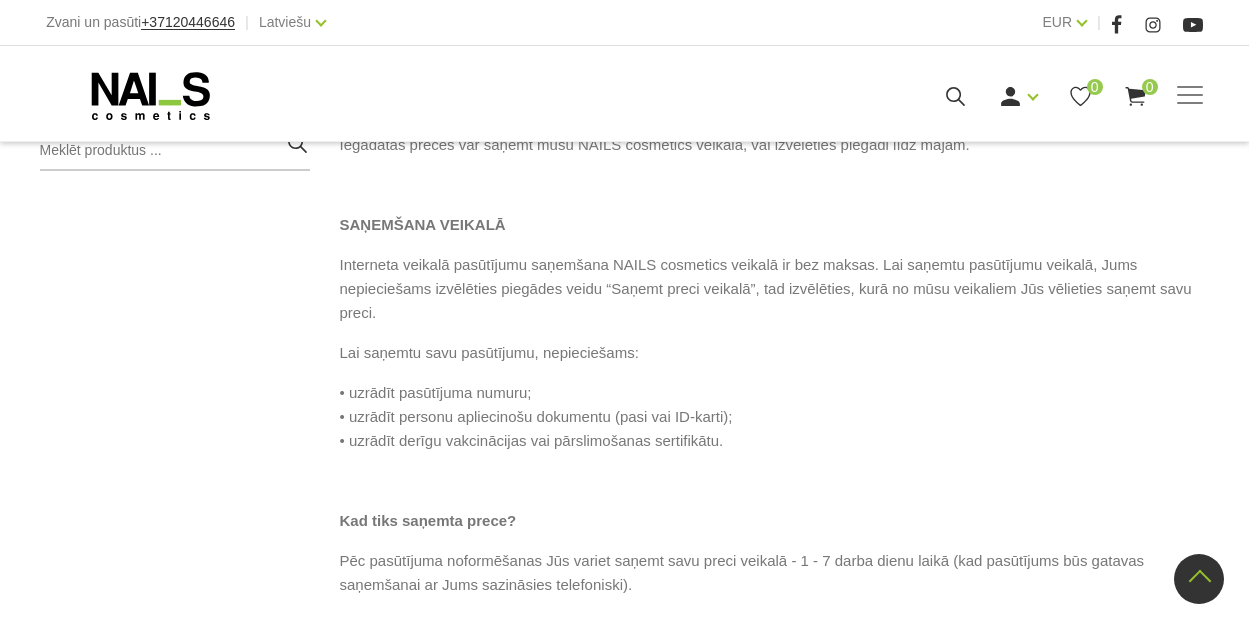 scroll, scrollTop: 0, scrollLeft: 0, axis: both 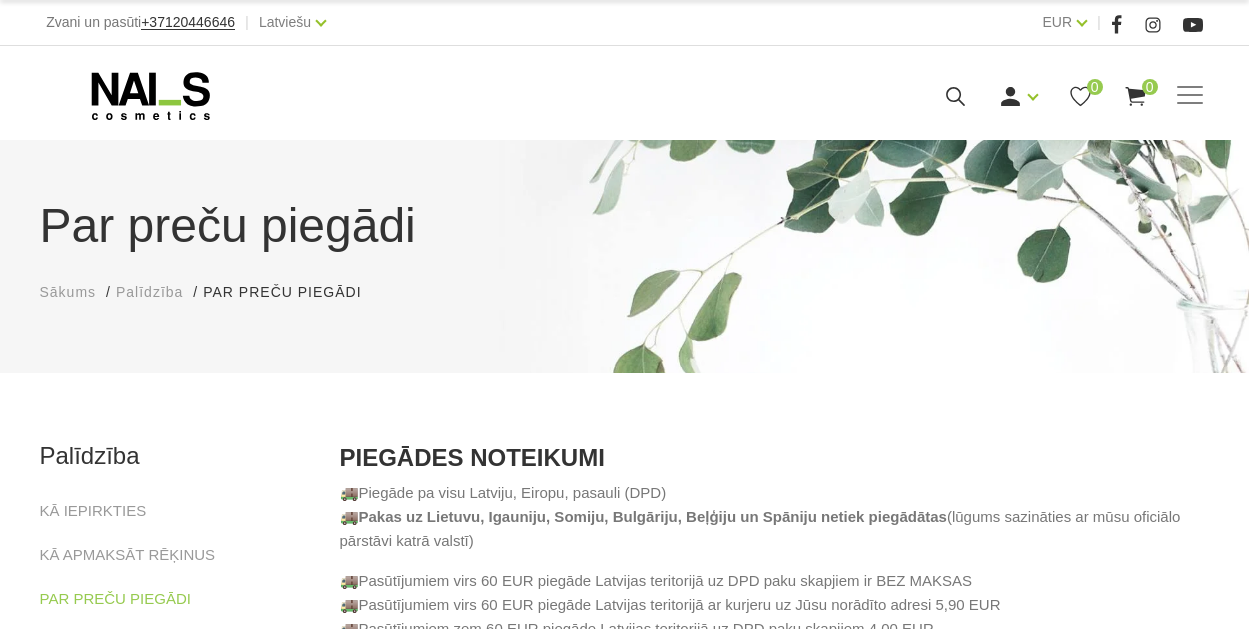 click on "Par preču piegādi" at bounding box center [625, 226] 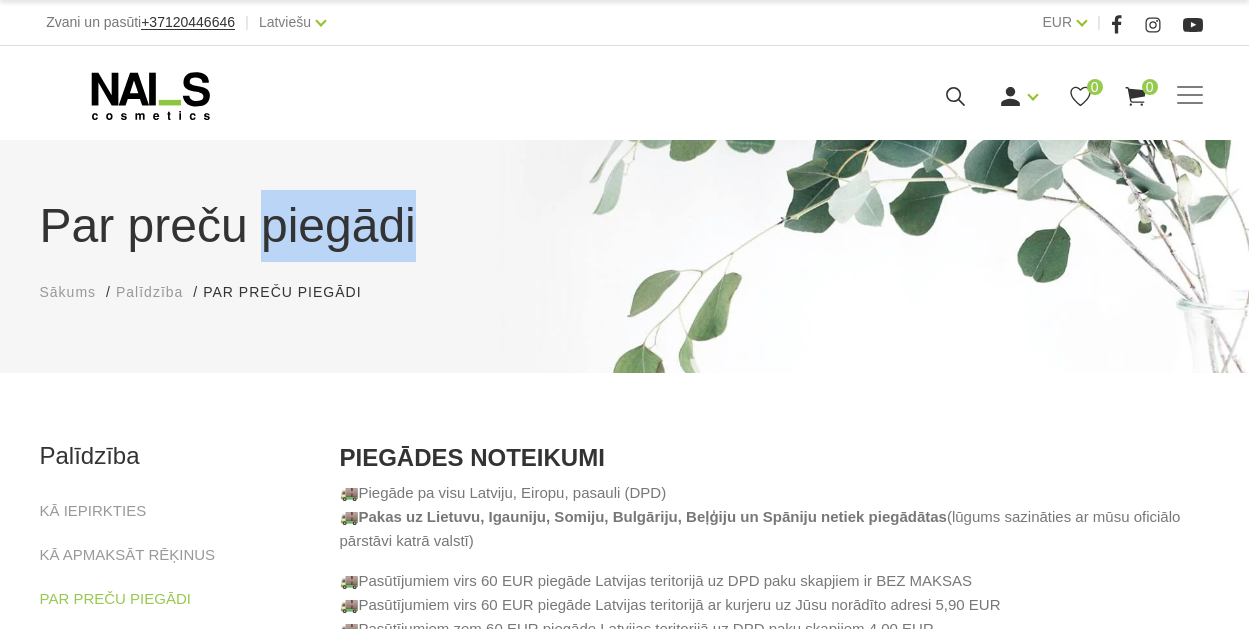click on "Par preču piegādi" at bounding box center [625, 226] 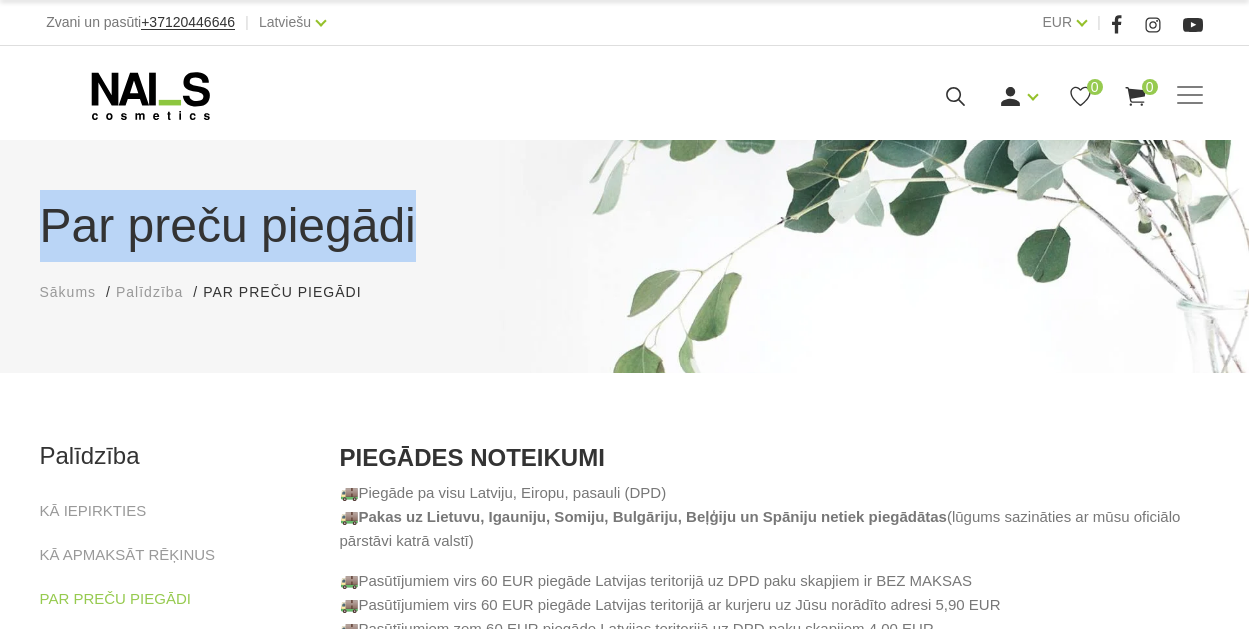 click on "Par preču piegādi" at bounding box center [625, 226] 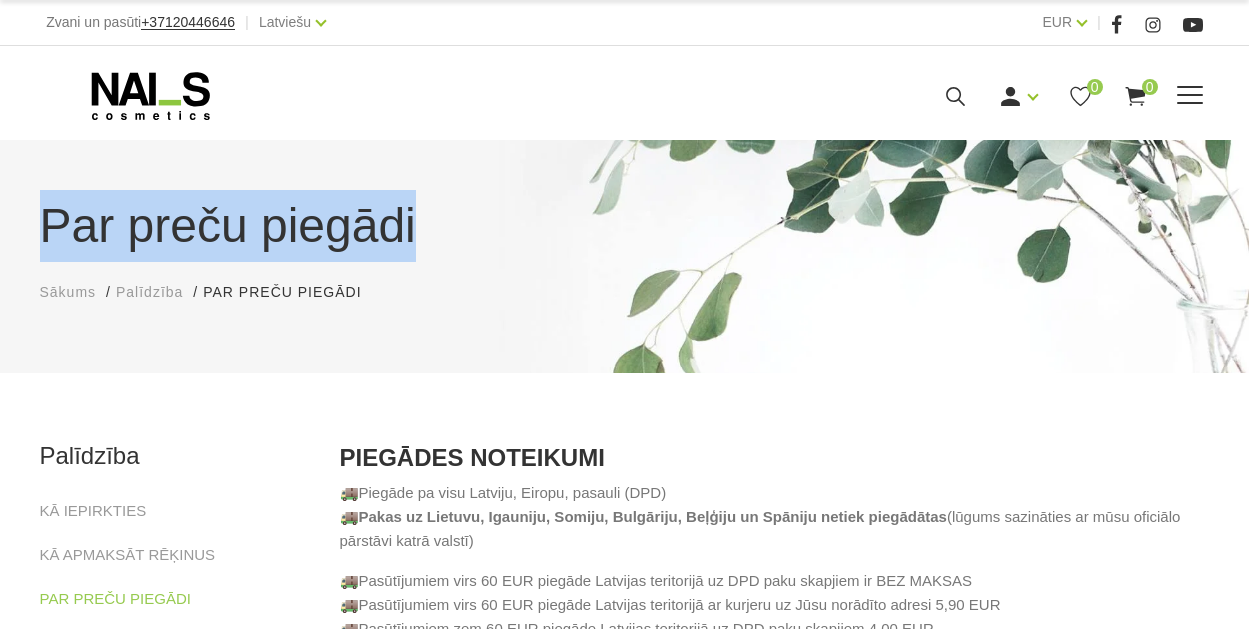 copy on "Par preču piegādi" 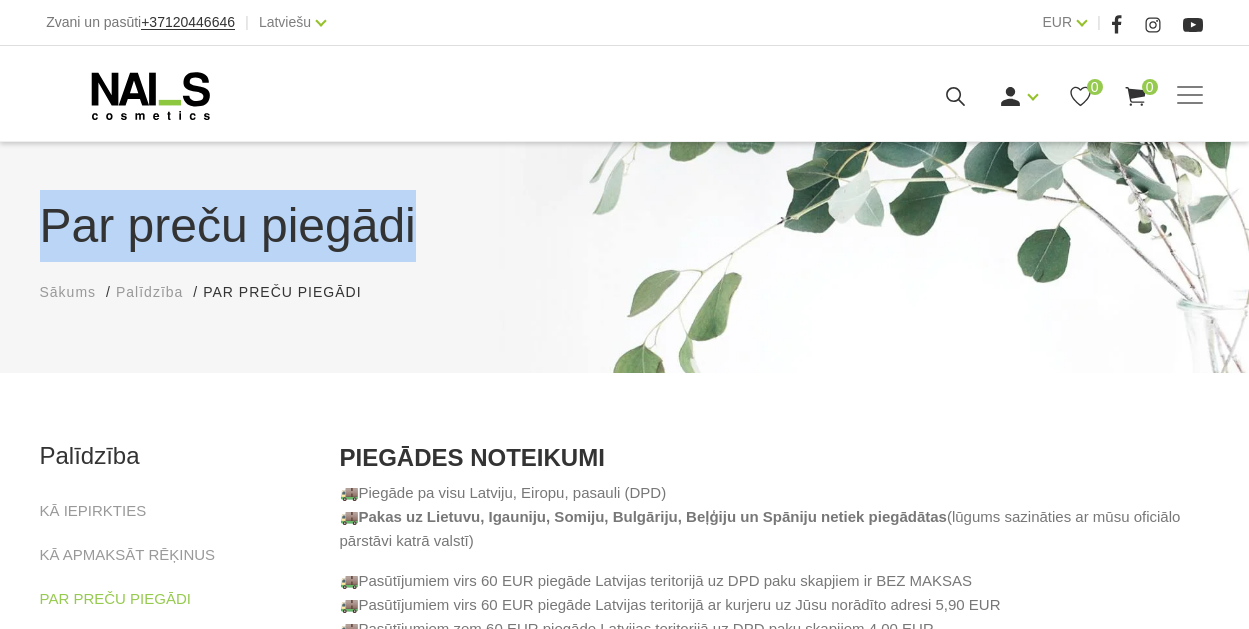 scroll, scrollTop: 171, scrollLeft: 0, axis: vertical 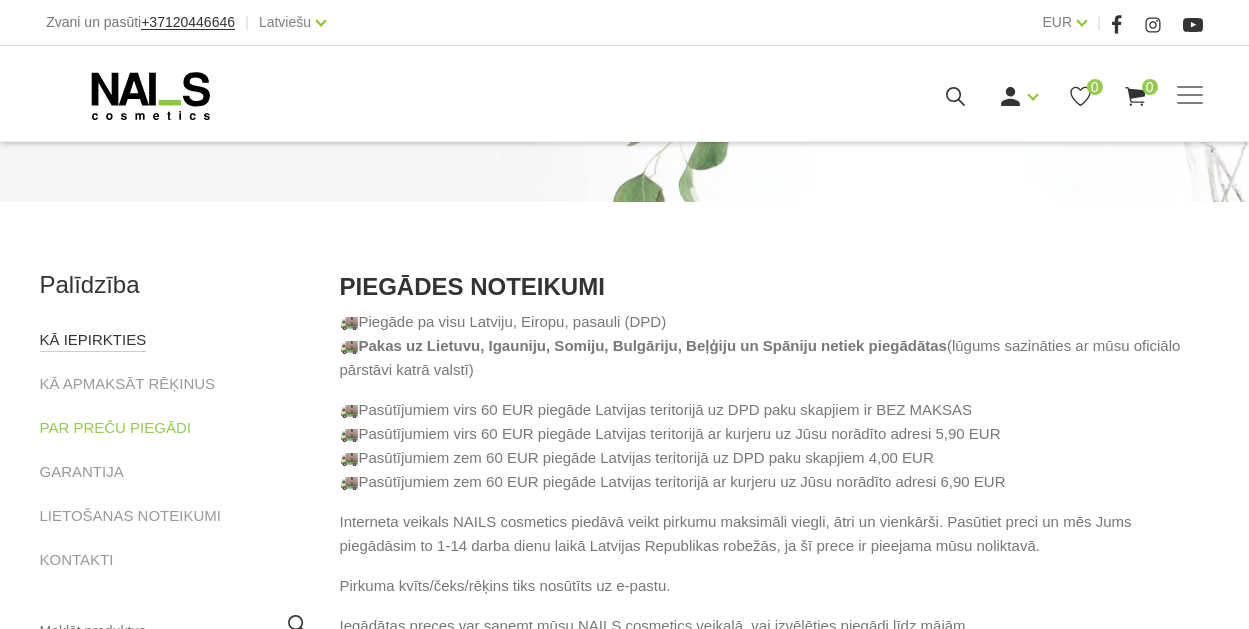 click on "KĀ IEPIRKTIES" at bounding box center (93, 340) 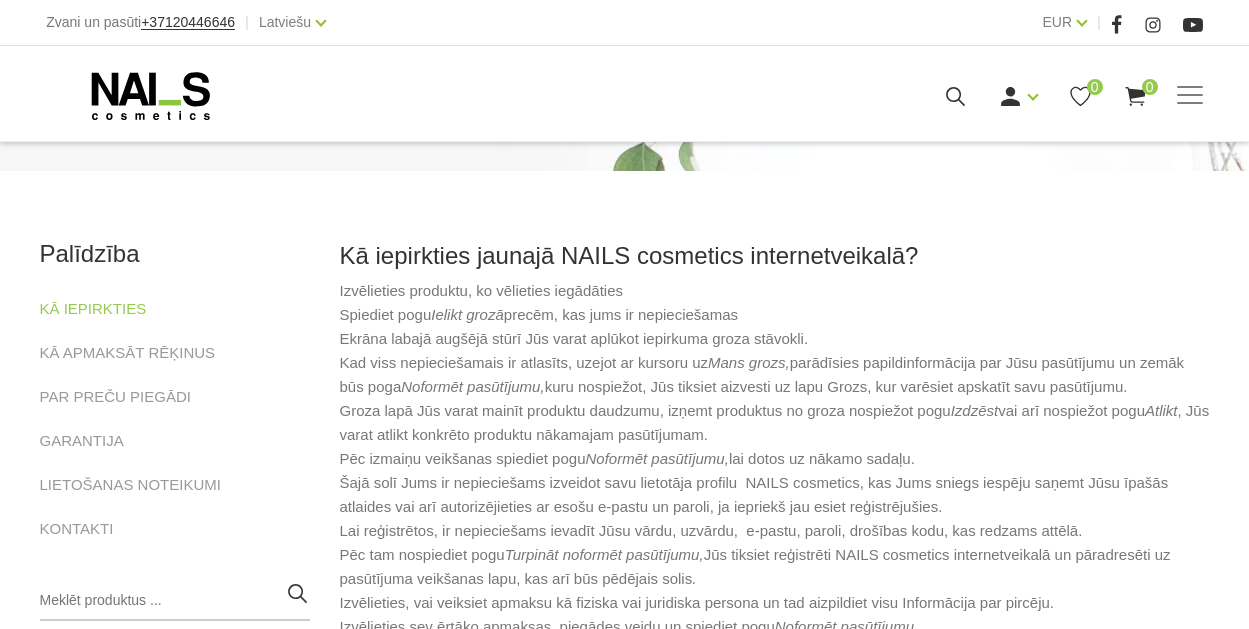 scroll, scrollTop: 206, scrollLeft: 0, axis: vertical 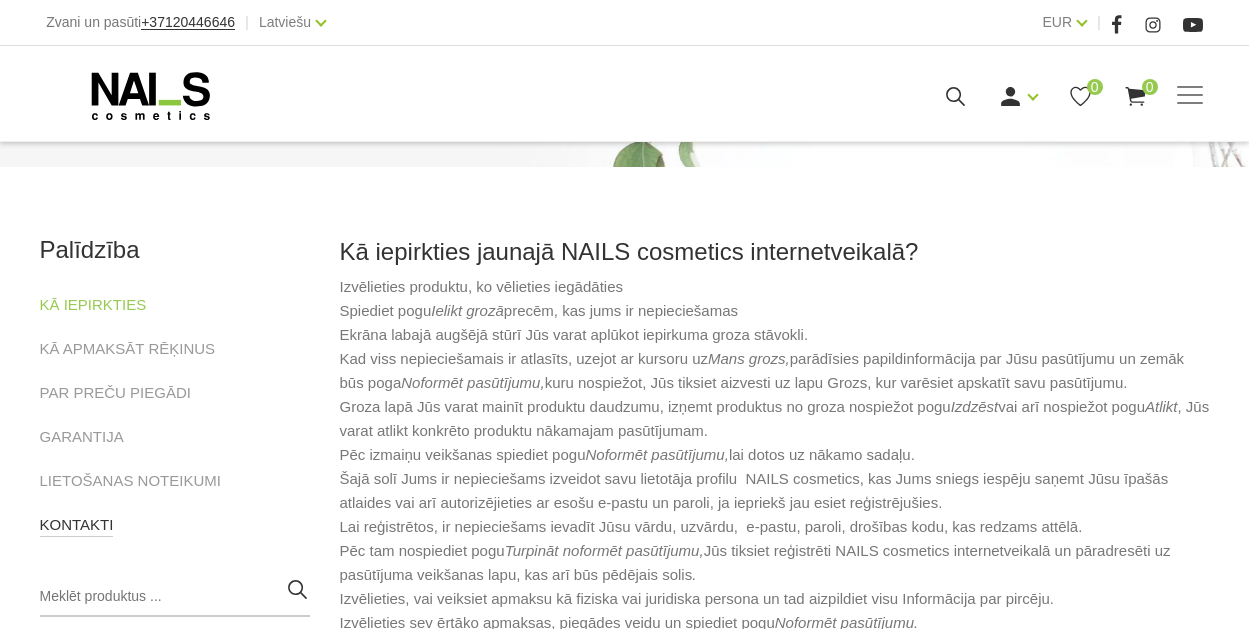 click on "KONTAKTI" at bounding box center (77, 525) 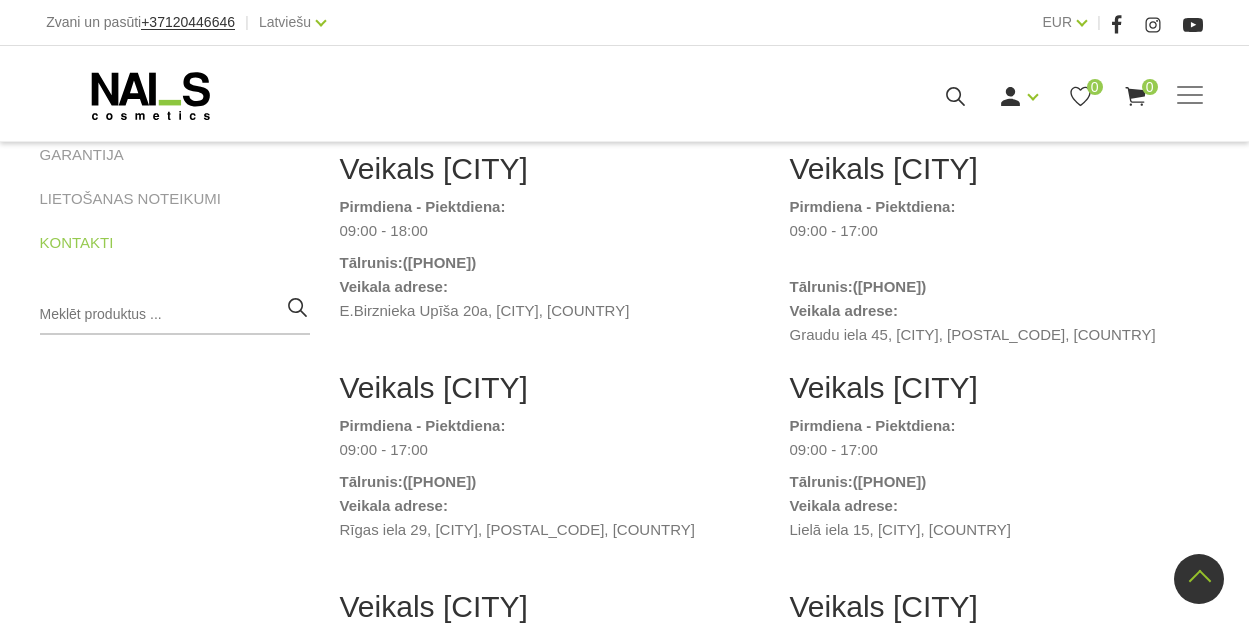 scroll, scrollTop: 786, scrollLeft: 0, axis: vertical 